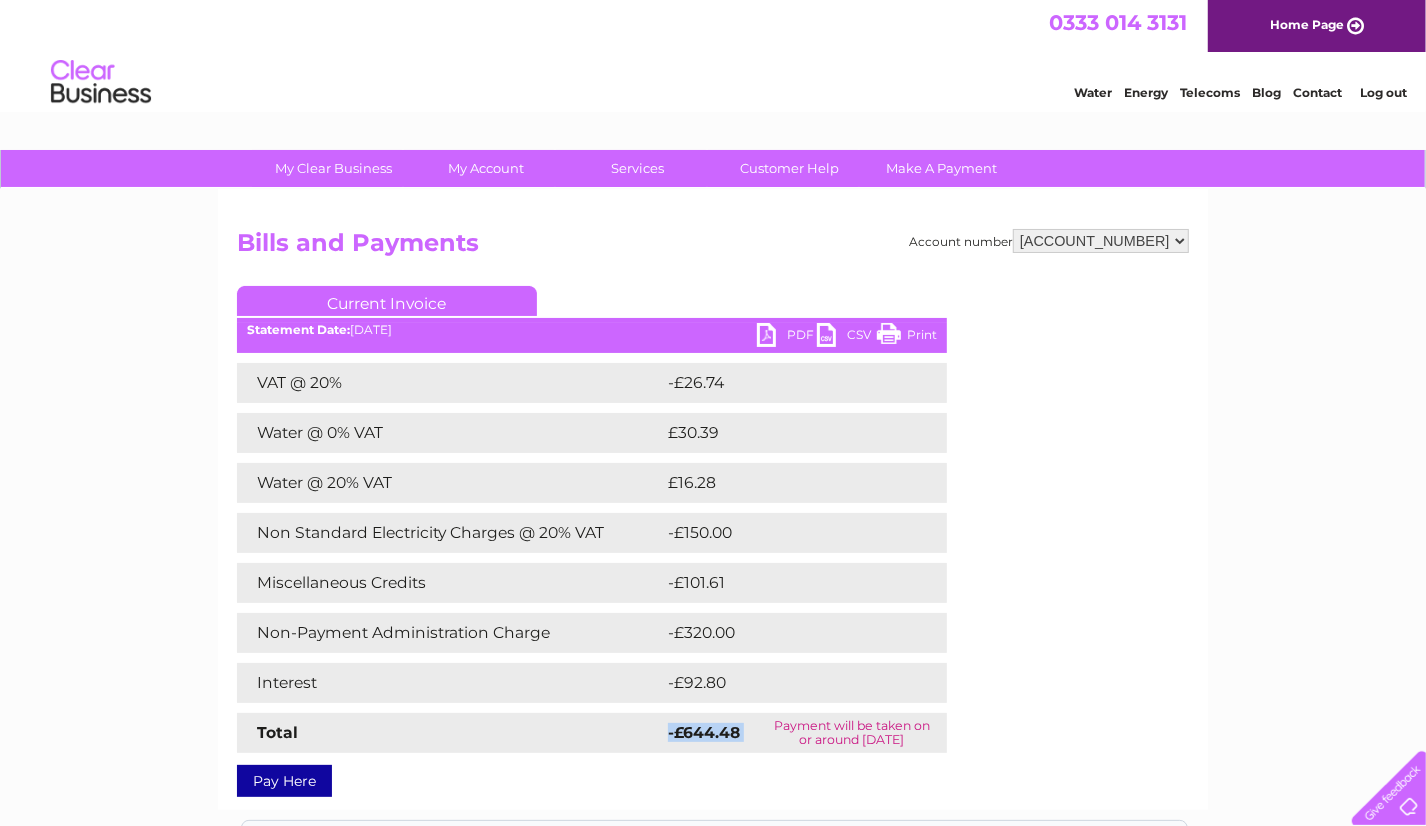 scroll, scrollTop: 0, scrollLeft: 0, axis: both 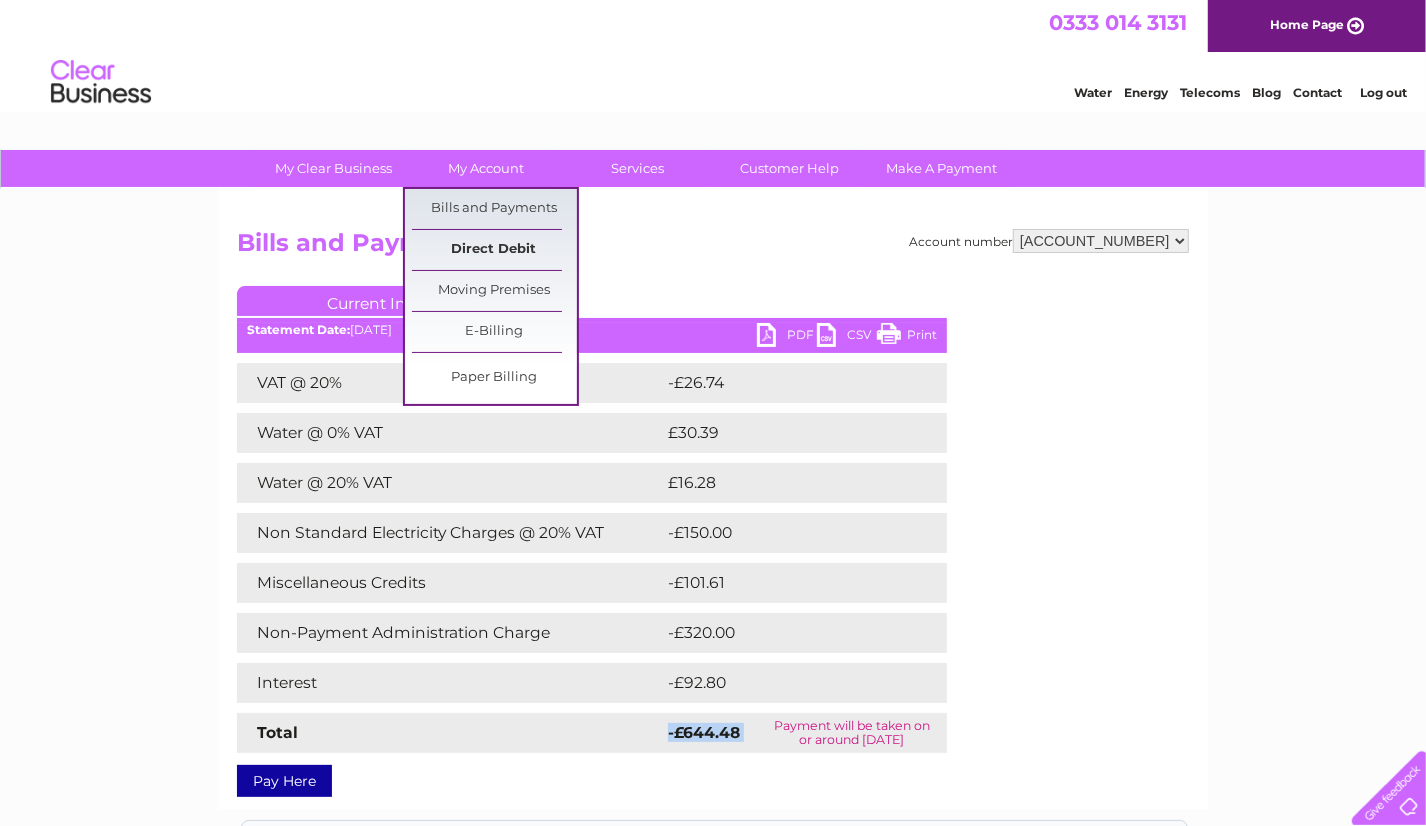 click on "Direct Debit" at bounding box center (494, 250) 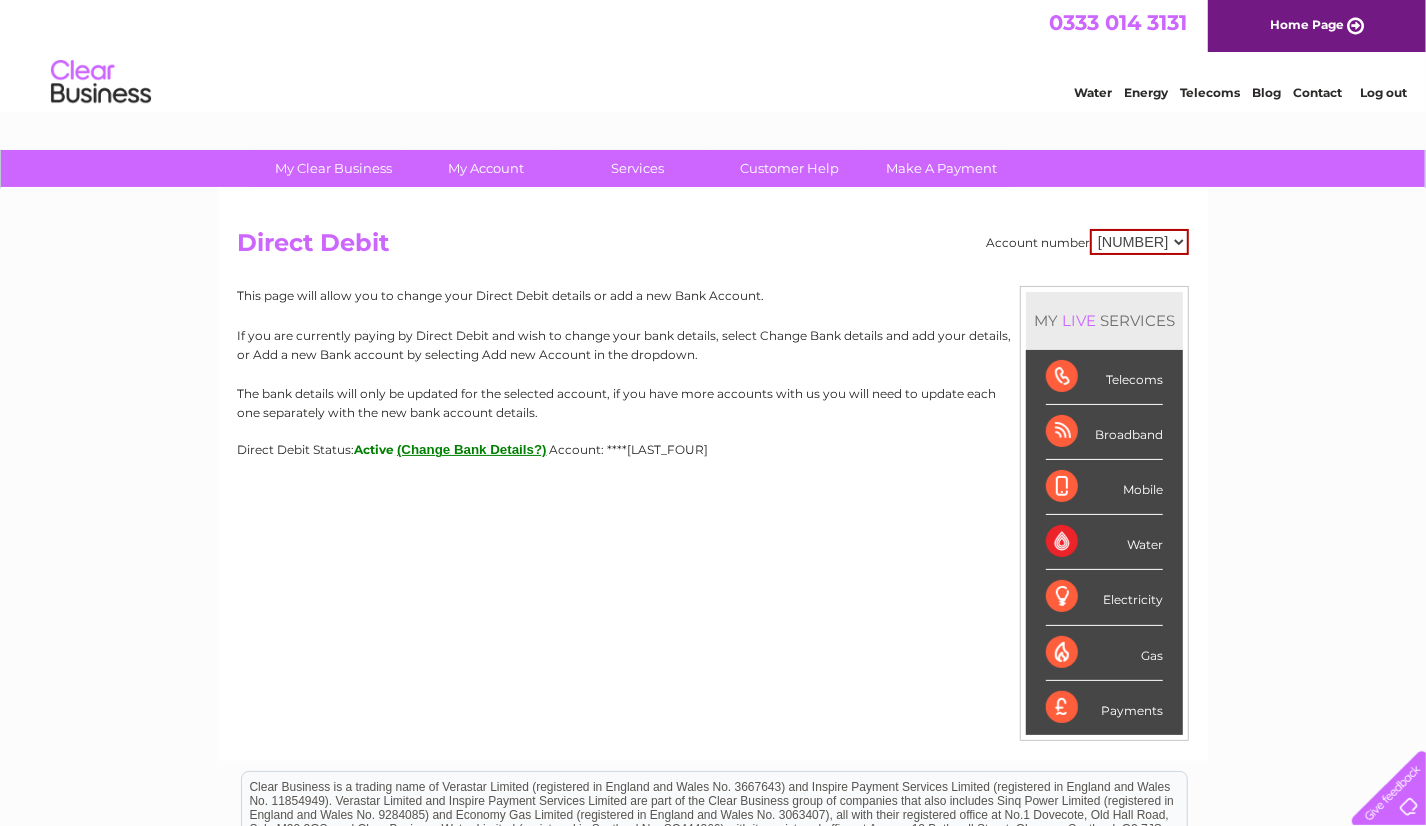 scroll, scrollTop: 0, scrollLeft: 0, axis: both 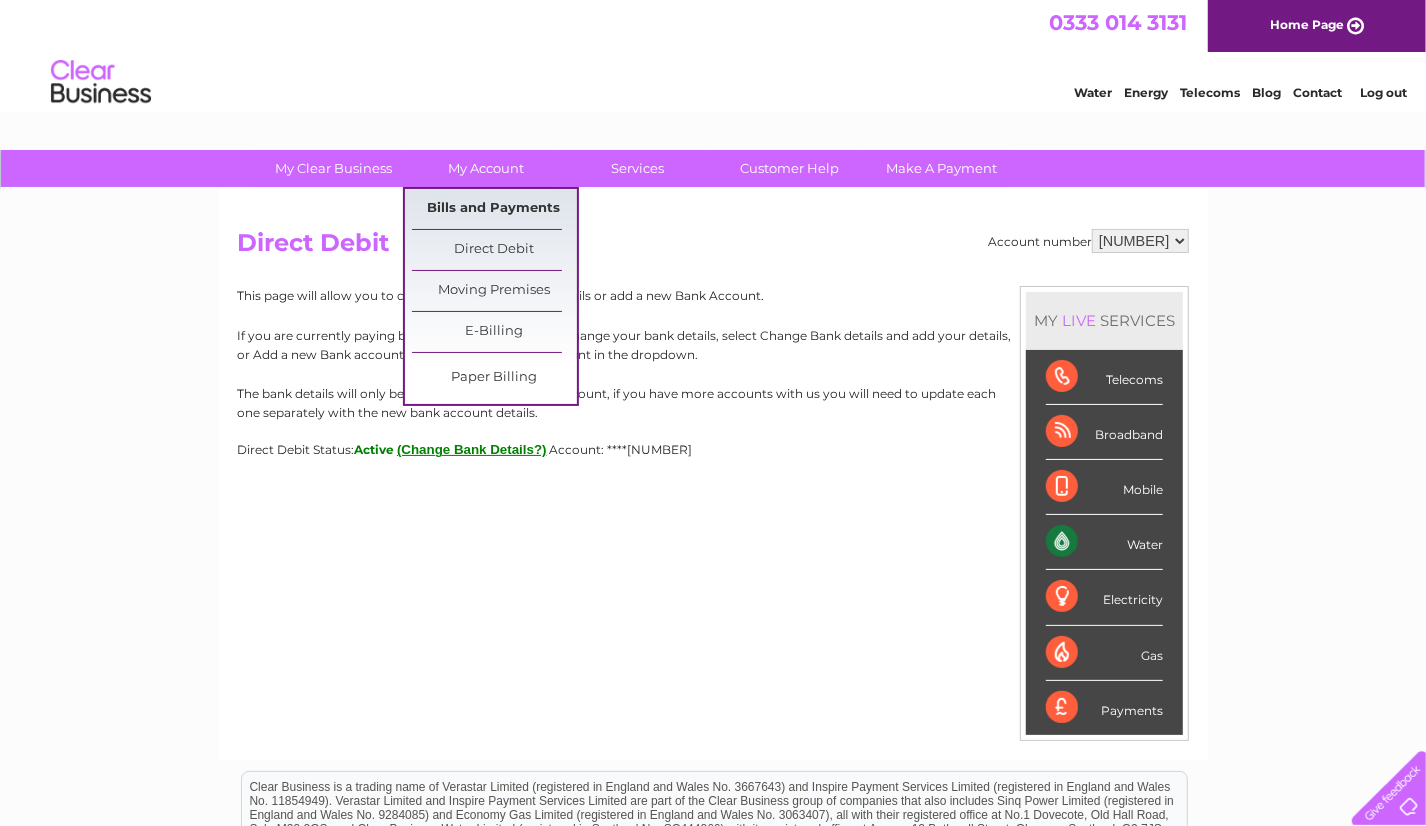 click on "Bills and Payments" at bounding box center [494, 209] 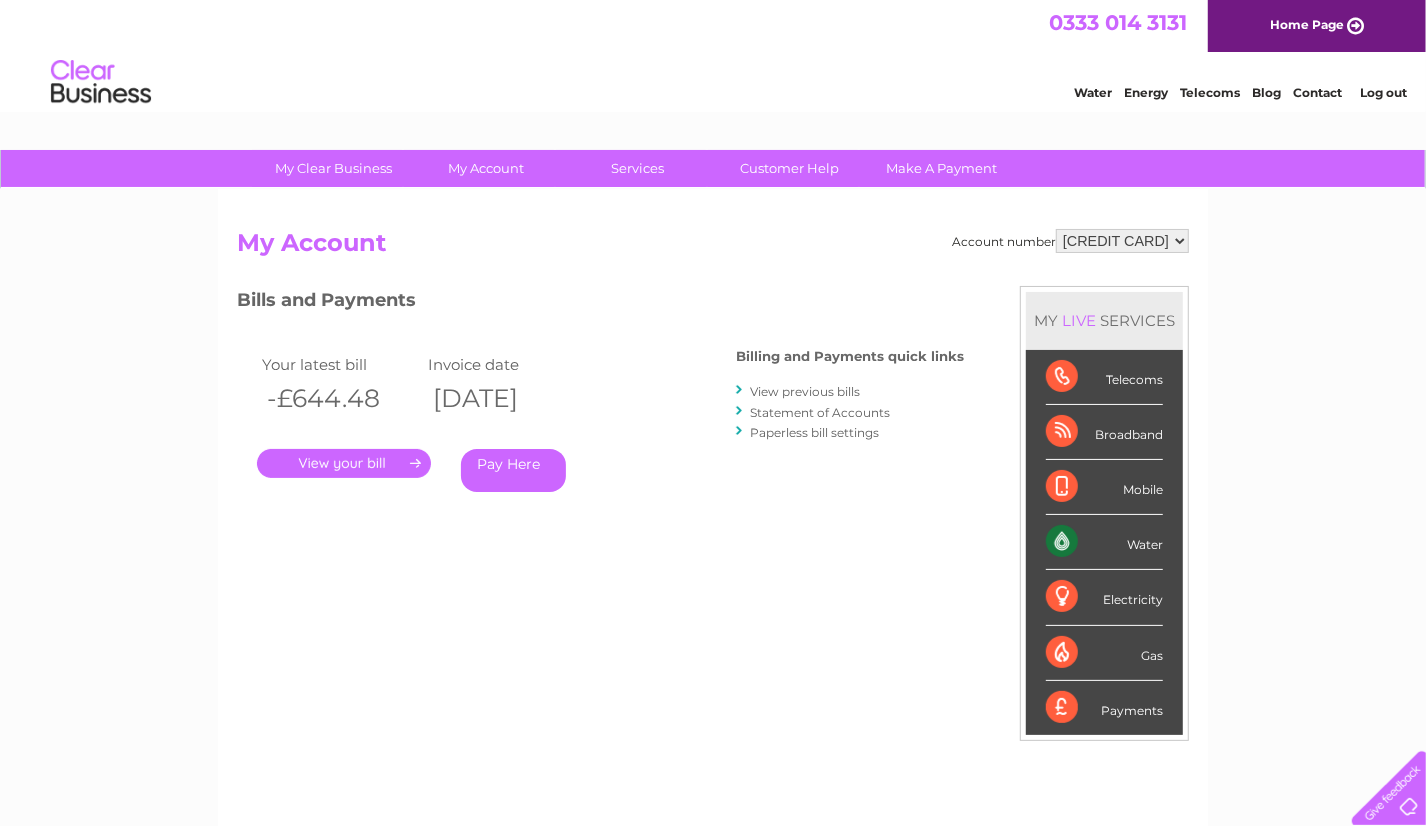 scroll, scrollTop: 0, scrollLeft: 0, axis: both 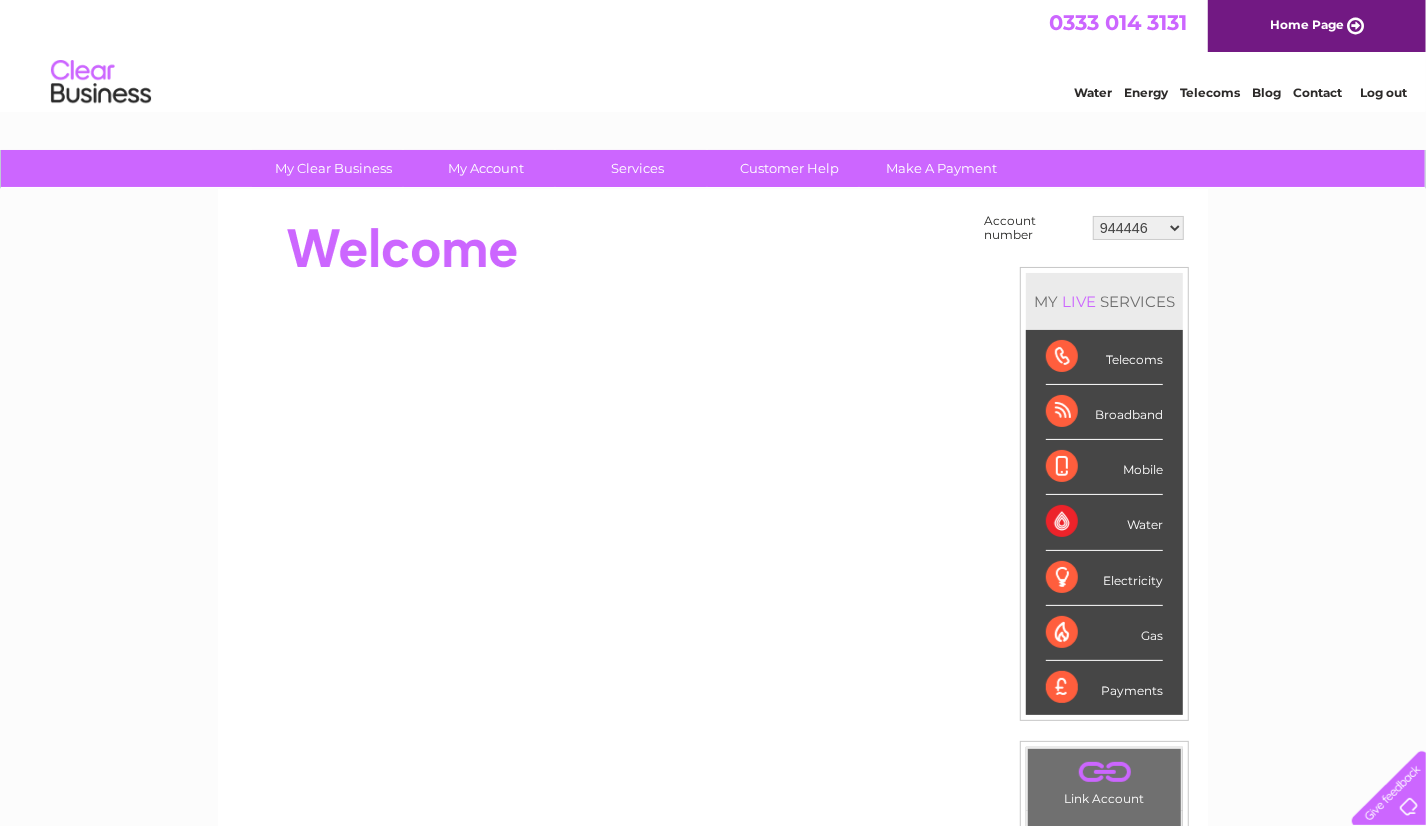 click on "[NUMBER]
[NUMBER]
[NUMBER]" at bounding box center [1138, 228] 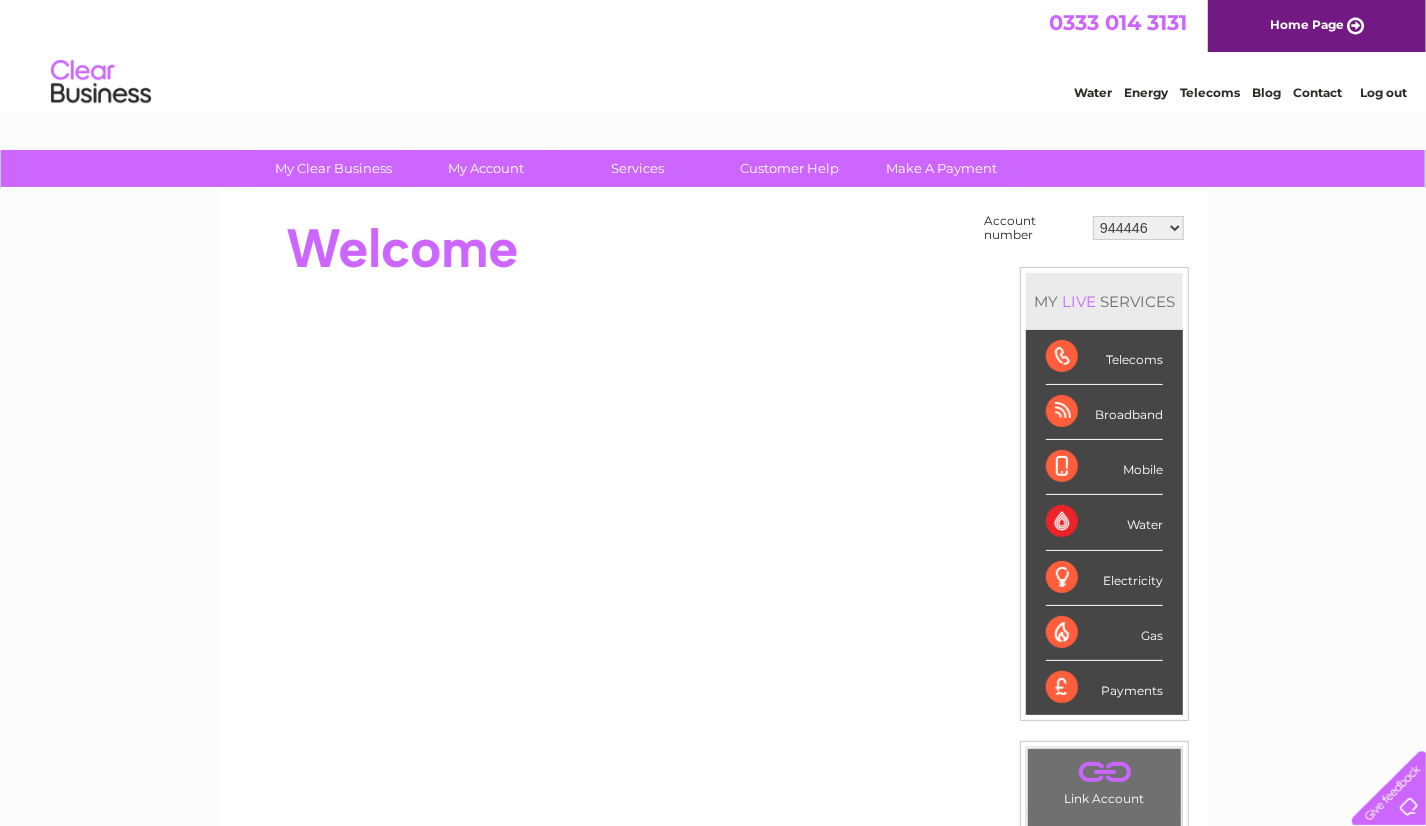 select on "956924" 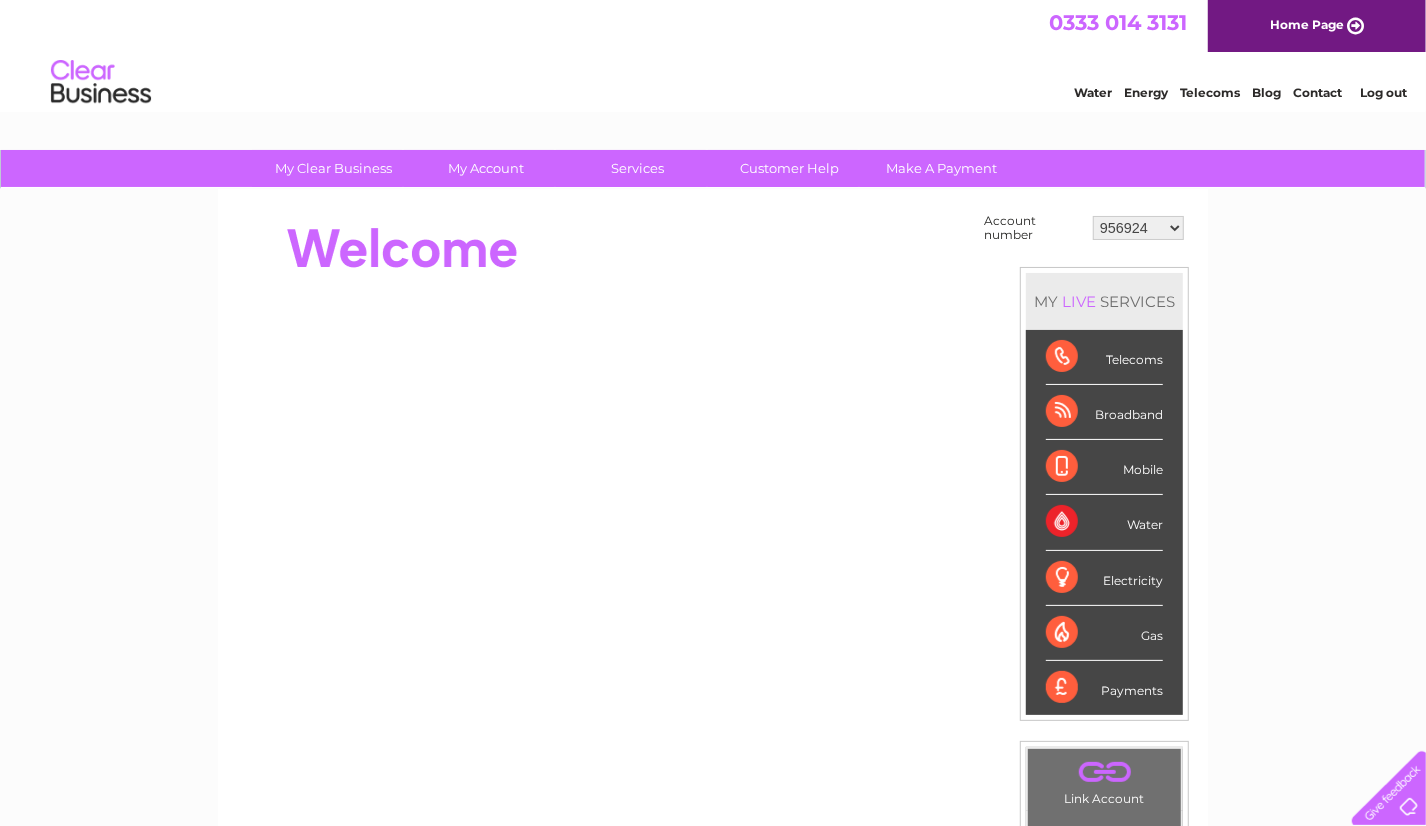 click on "944446
956924
30302762" at bounding box center (1138, 228) 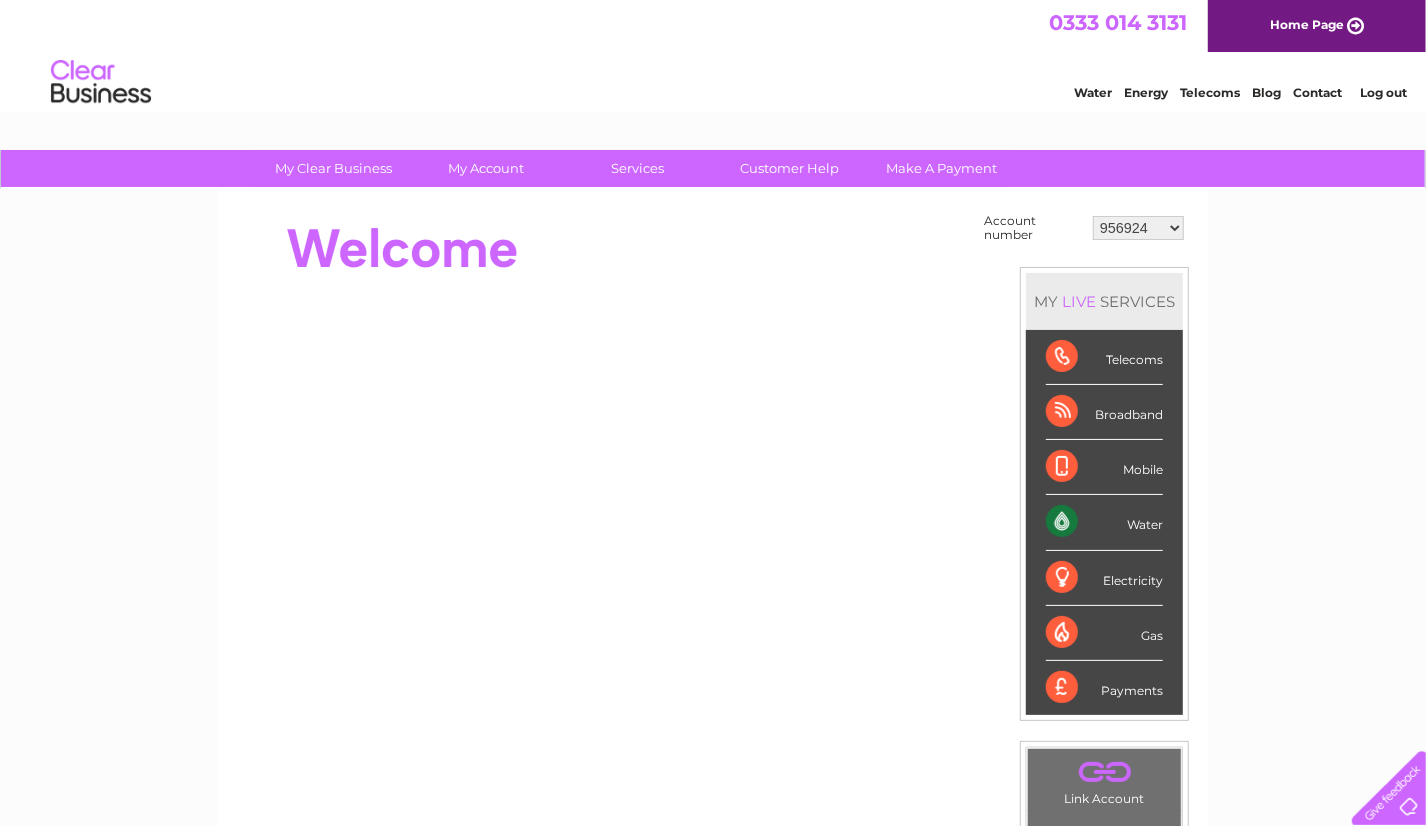 scroll, scrollTop: 0, scrollLeft: 0, axis: both 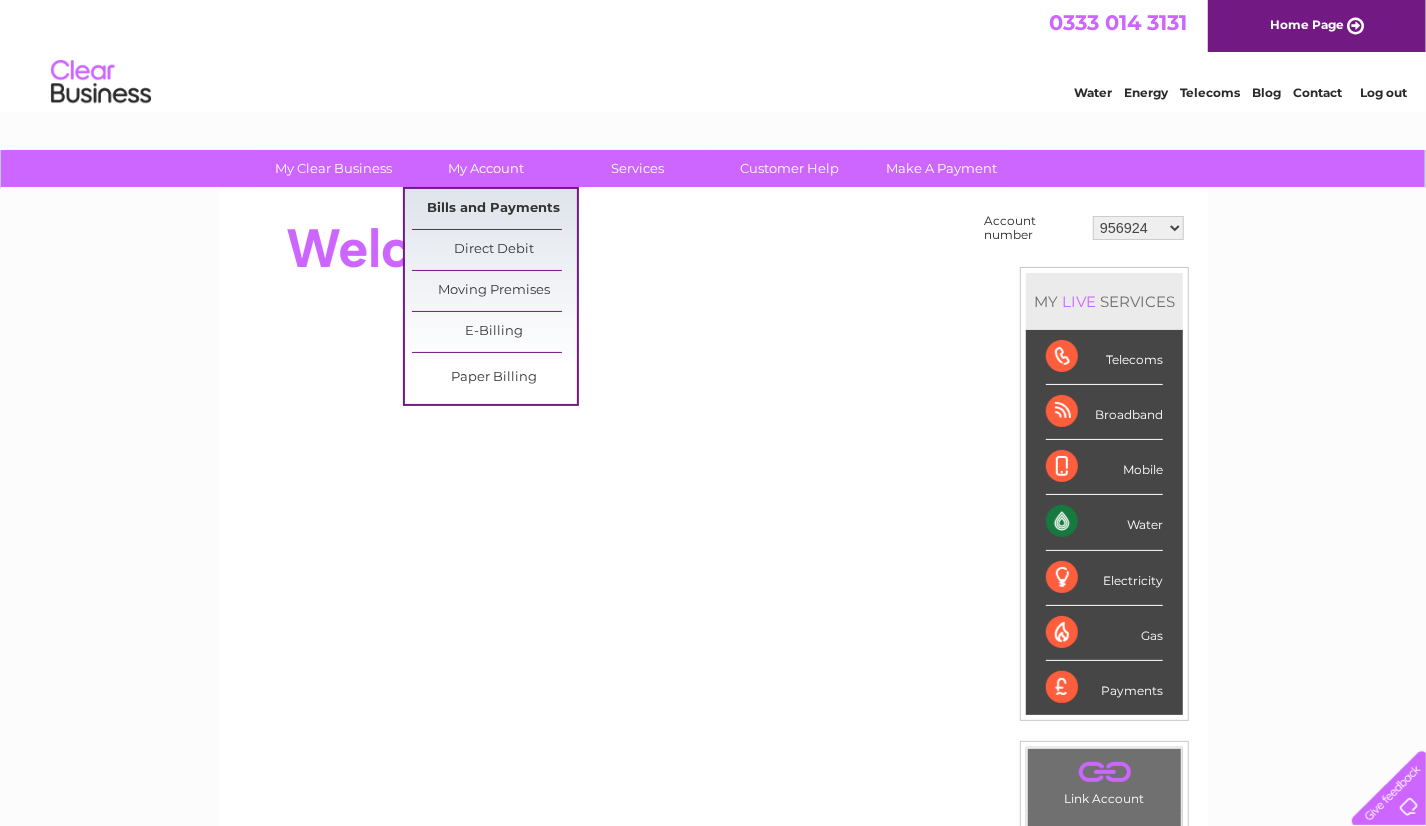 click on "Bills and Payments" at bounding box center (494, 209) 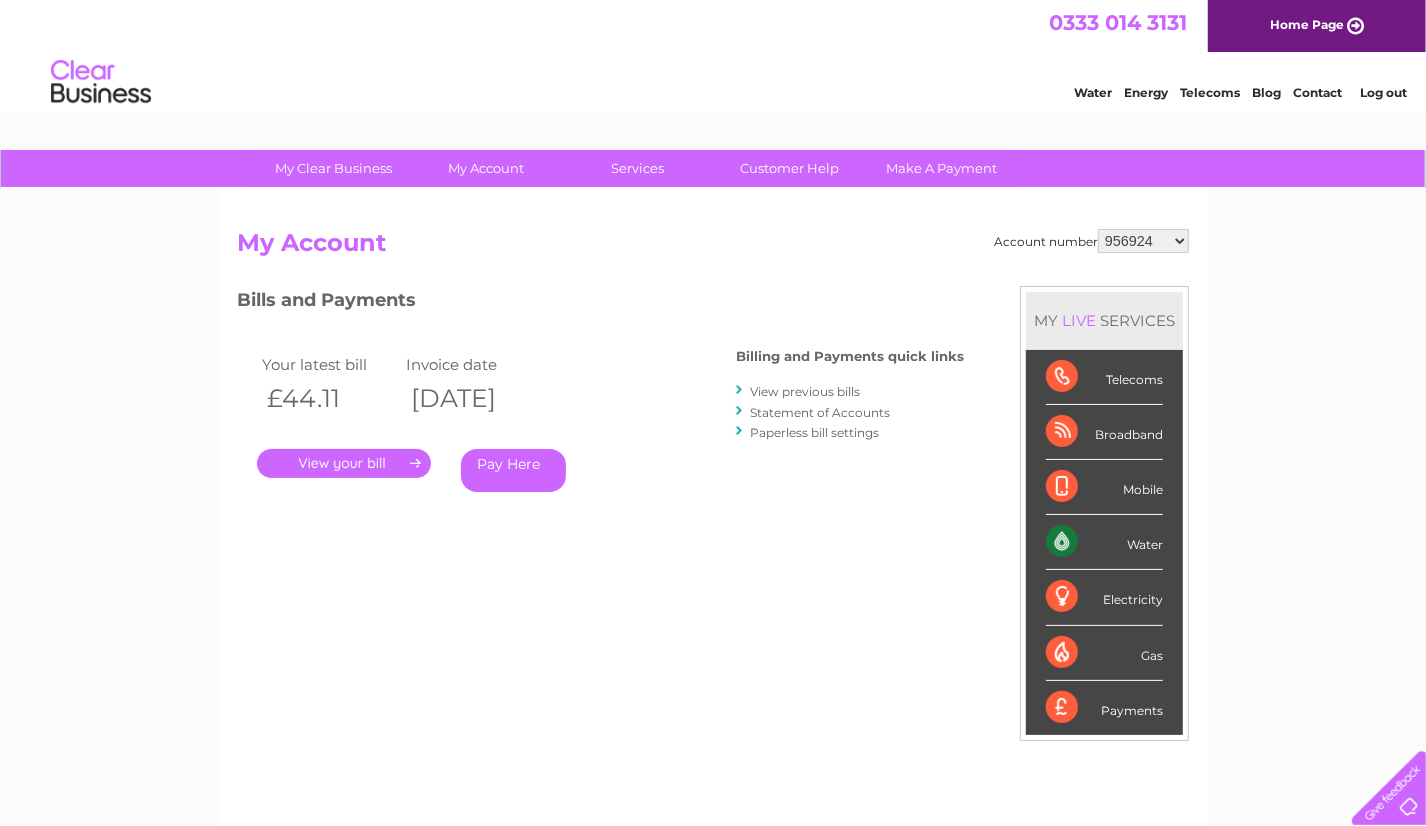 scroll, scrollTop: 0, scrollLeft: 0, axis: both 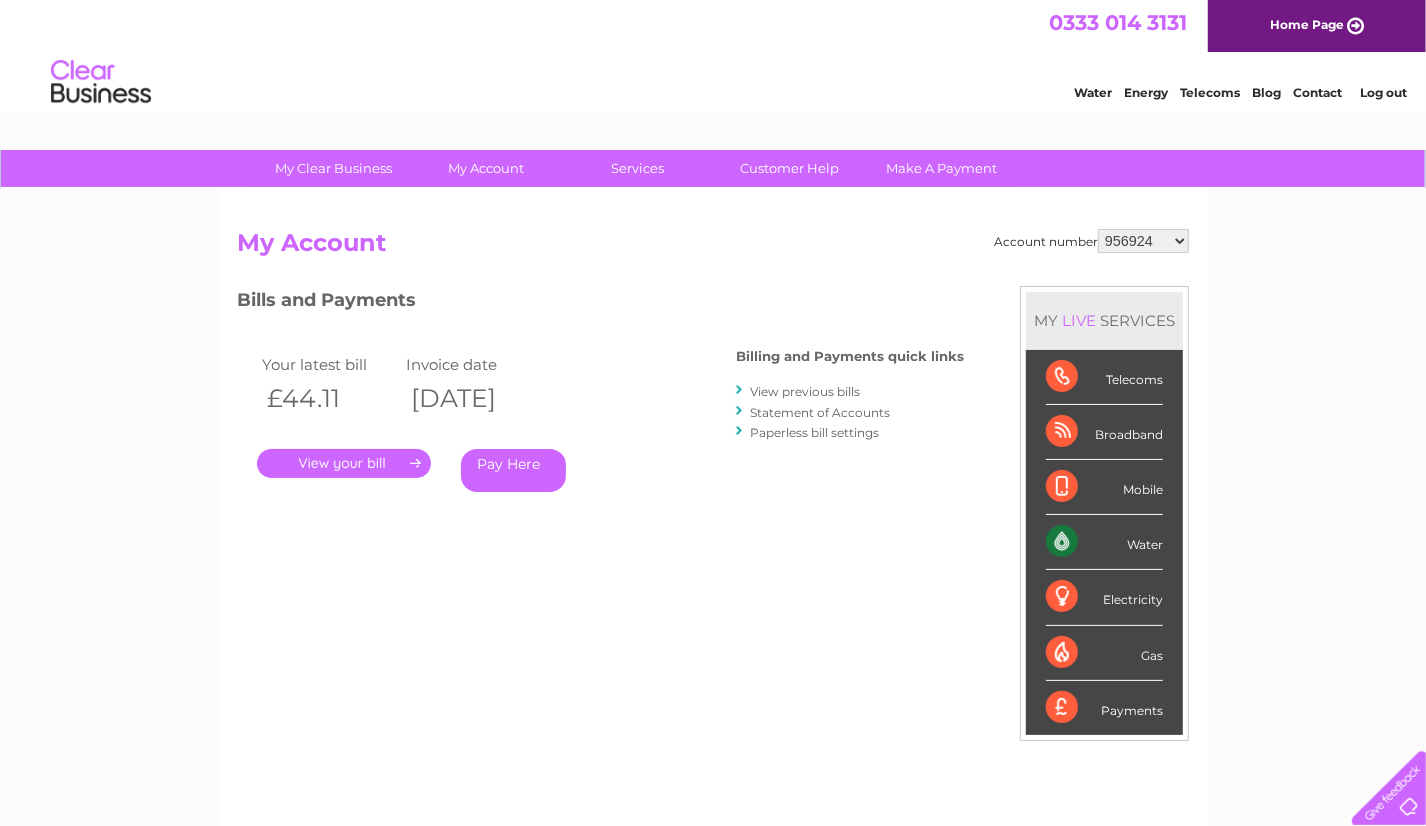 click on "[NUMBER]
[NUMBER]
[NUMBER]" at bounding box center (1143, 241) 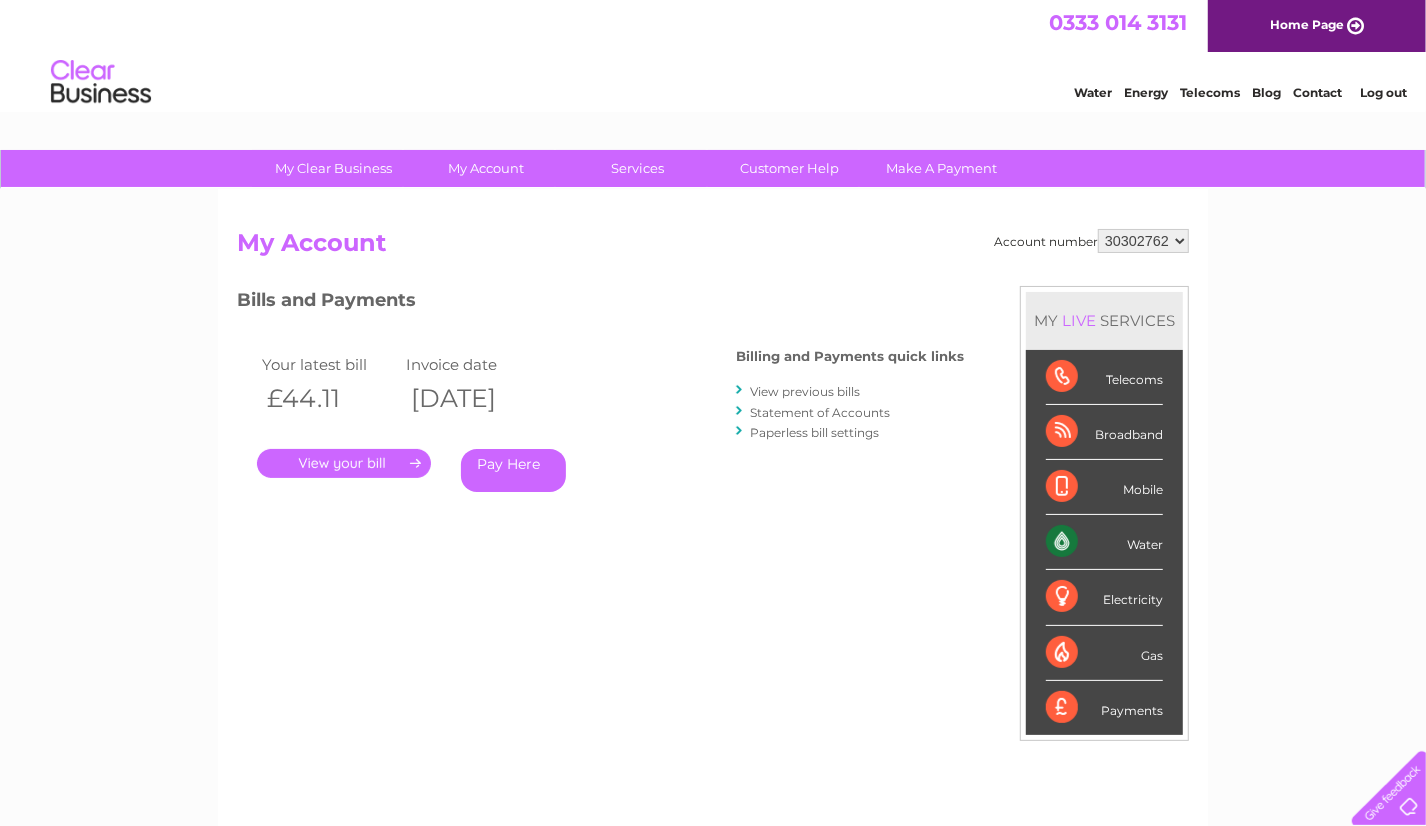 click on "[NUMBER]
[NUMBER]
[NUMBER]" at bounding box center (1143, 241) 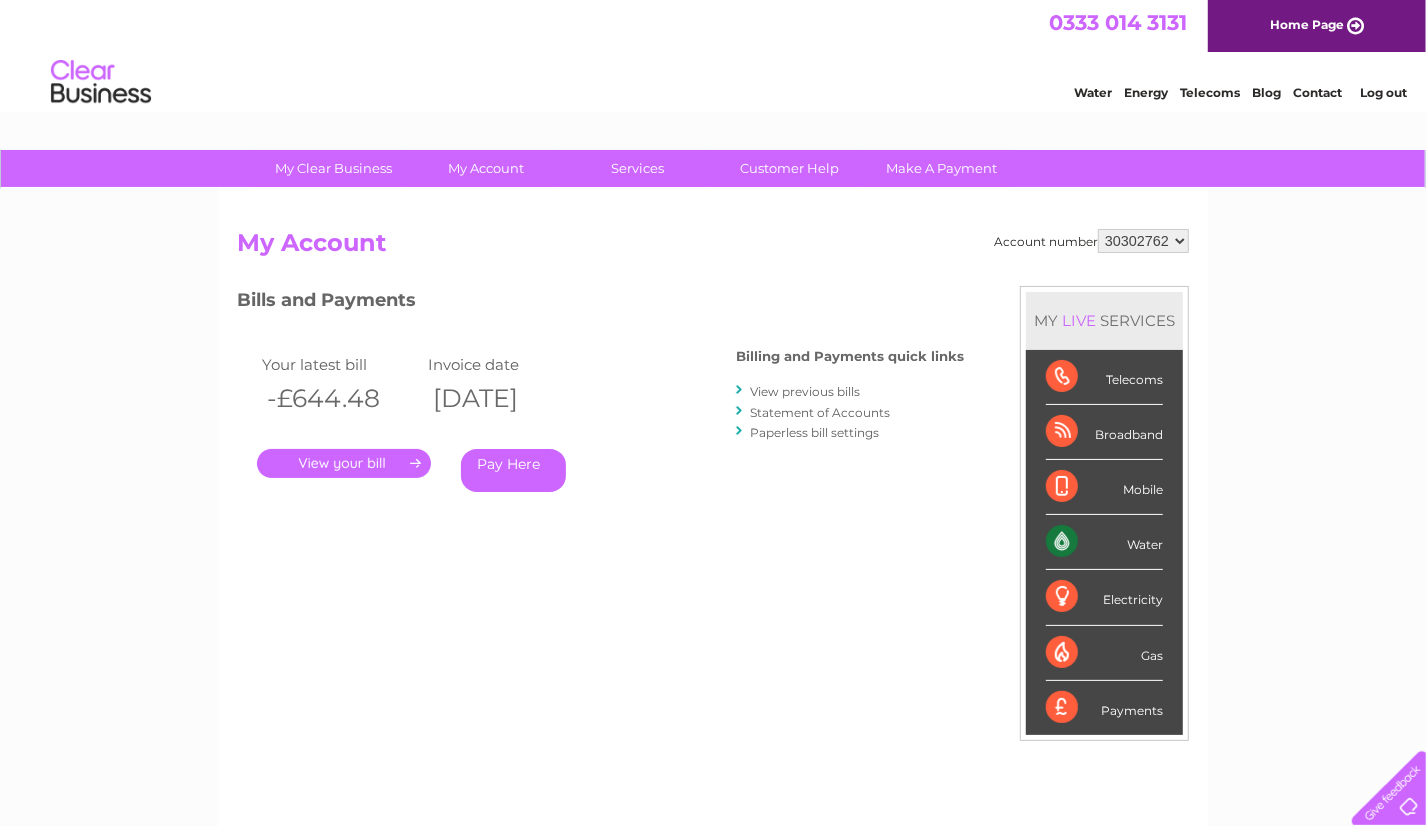 scroll, scrollTop: 0, scrollLeft: 0, axis: both 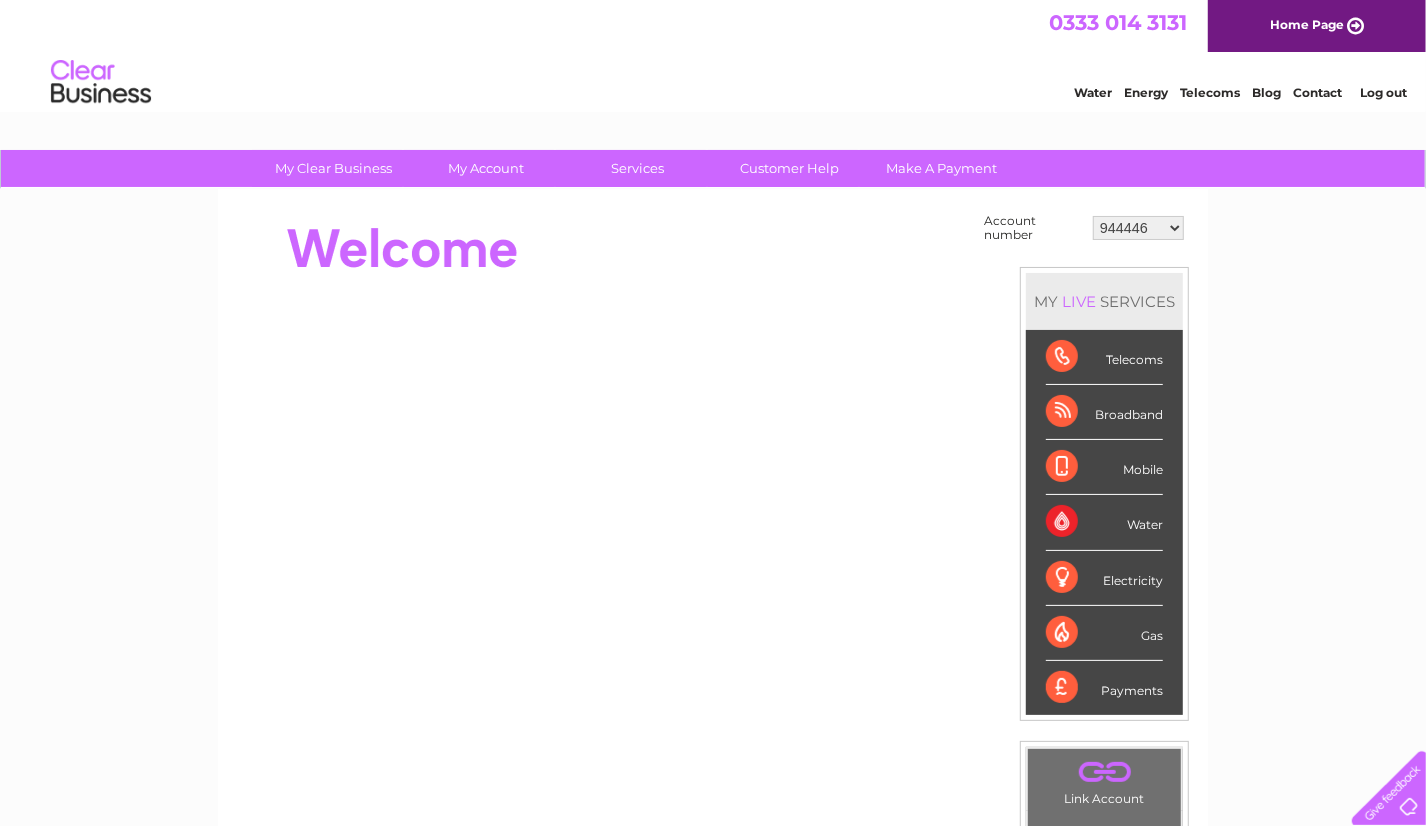 click on "944446
956924
30302762" at bounding box center [1138, 228] 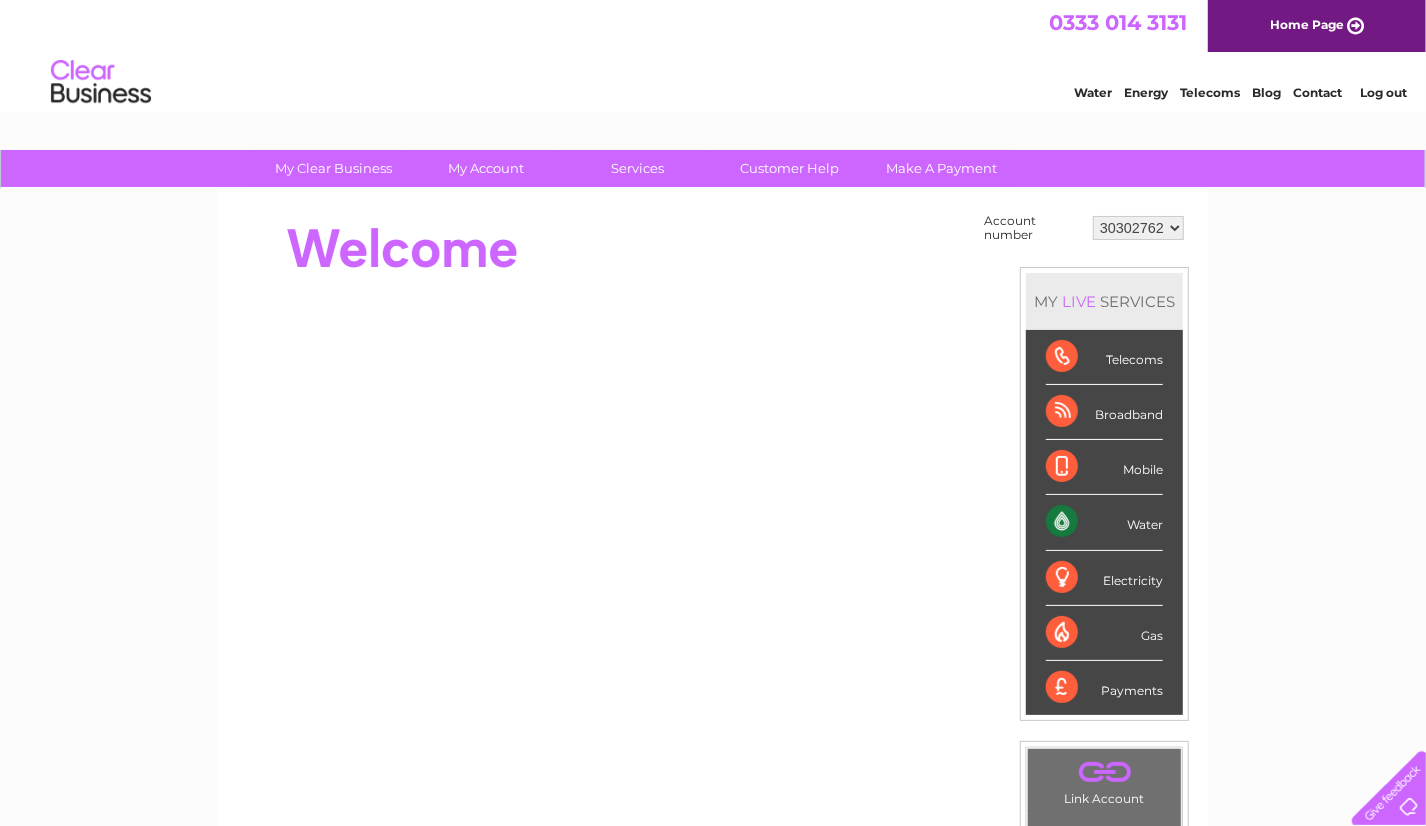 scroll, scrollTop: 0, scrollLeft: 0, axis: both 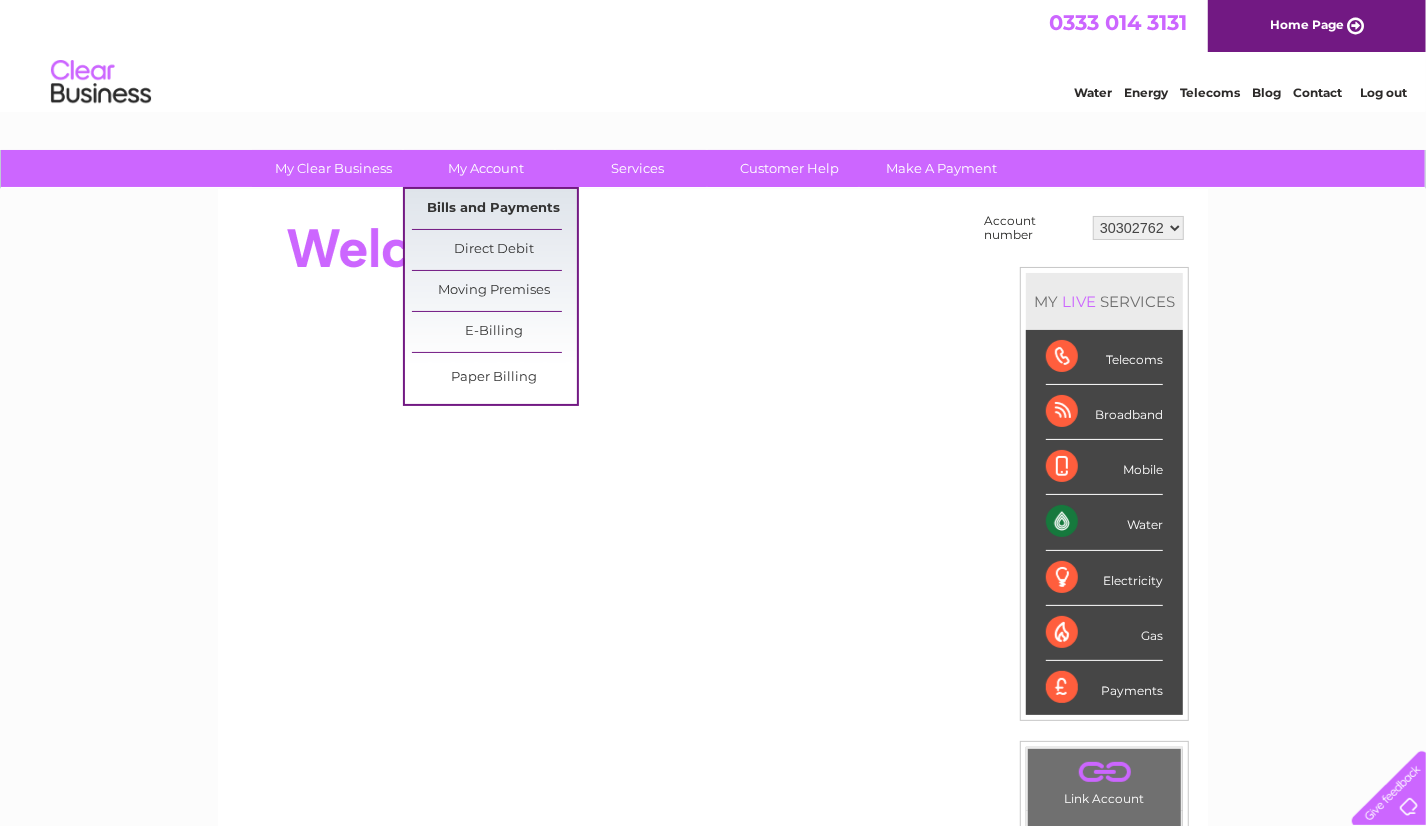 click on "Bills and Payments" at bounding box center [494, 209] 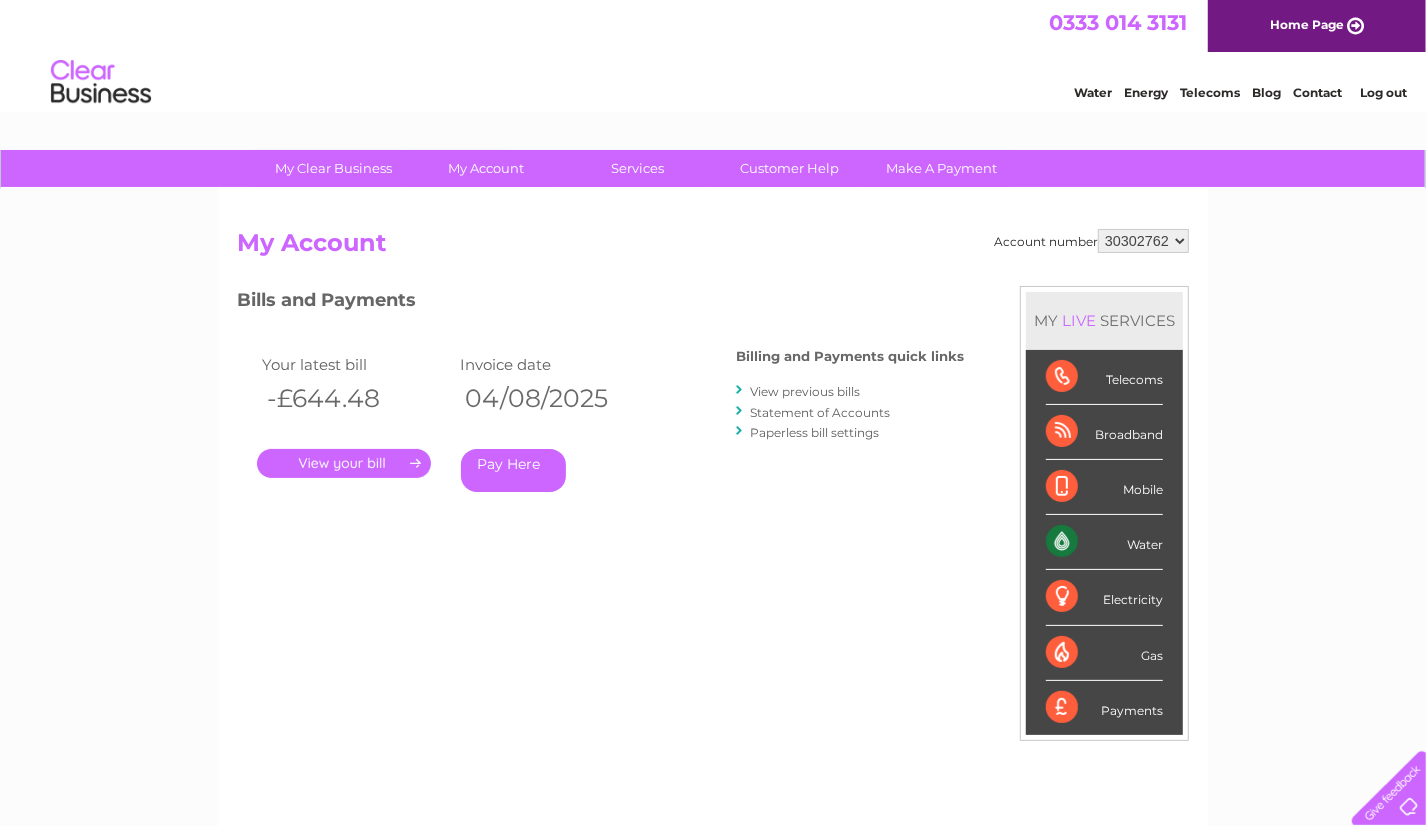 scroll, scrollTop: 0, scrollLeft: 0, axis: both 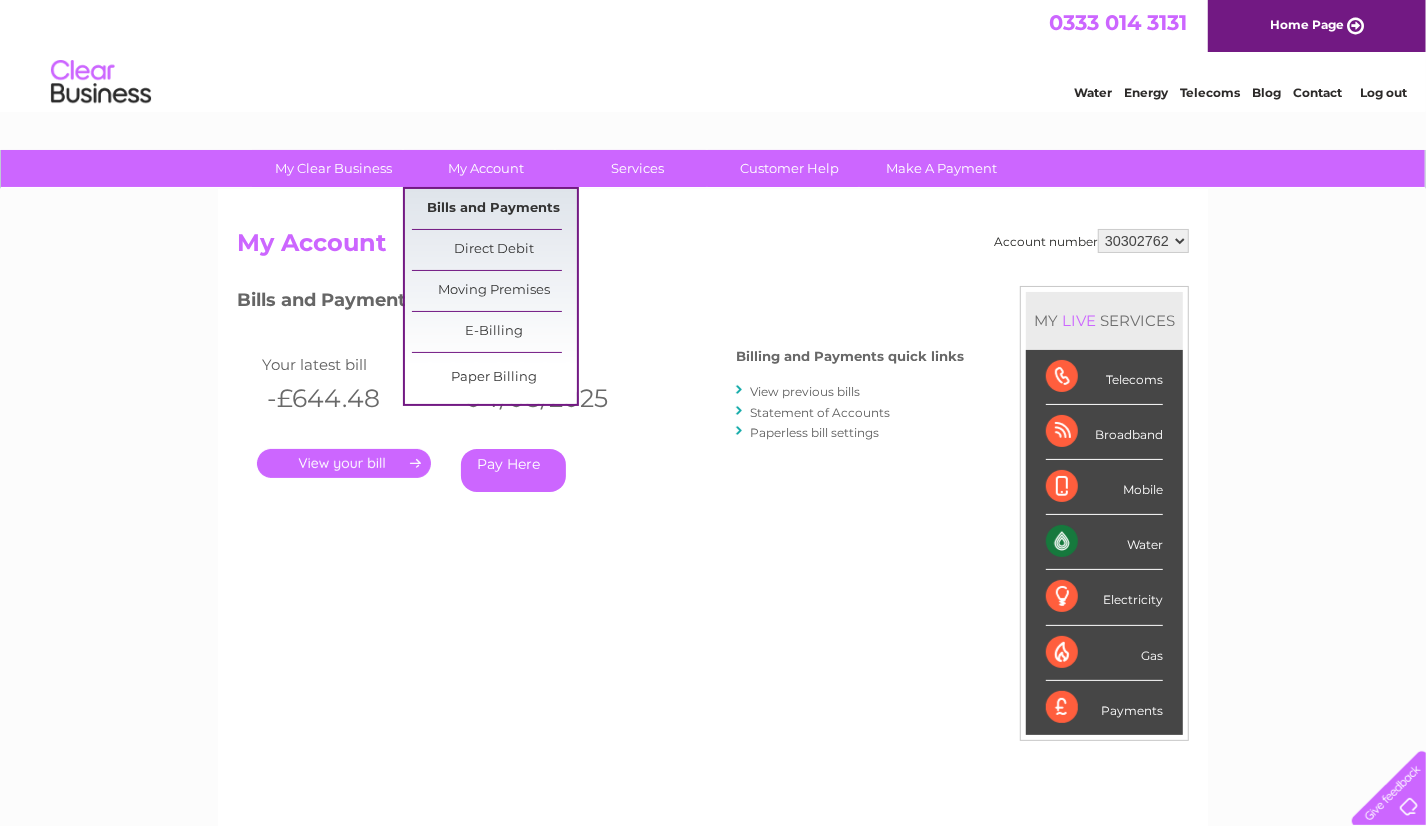 click on "Bills and Payments" at bounding box center [494, 209] 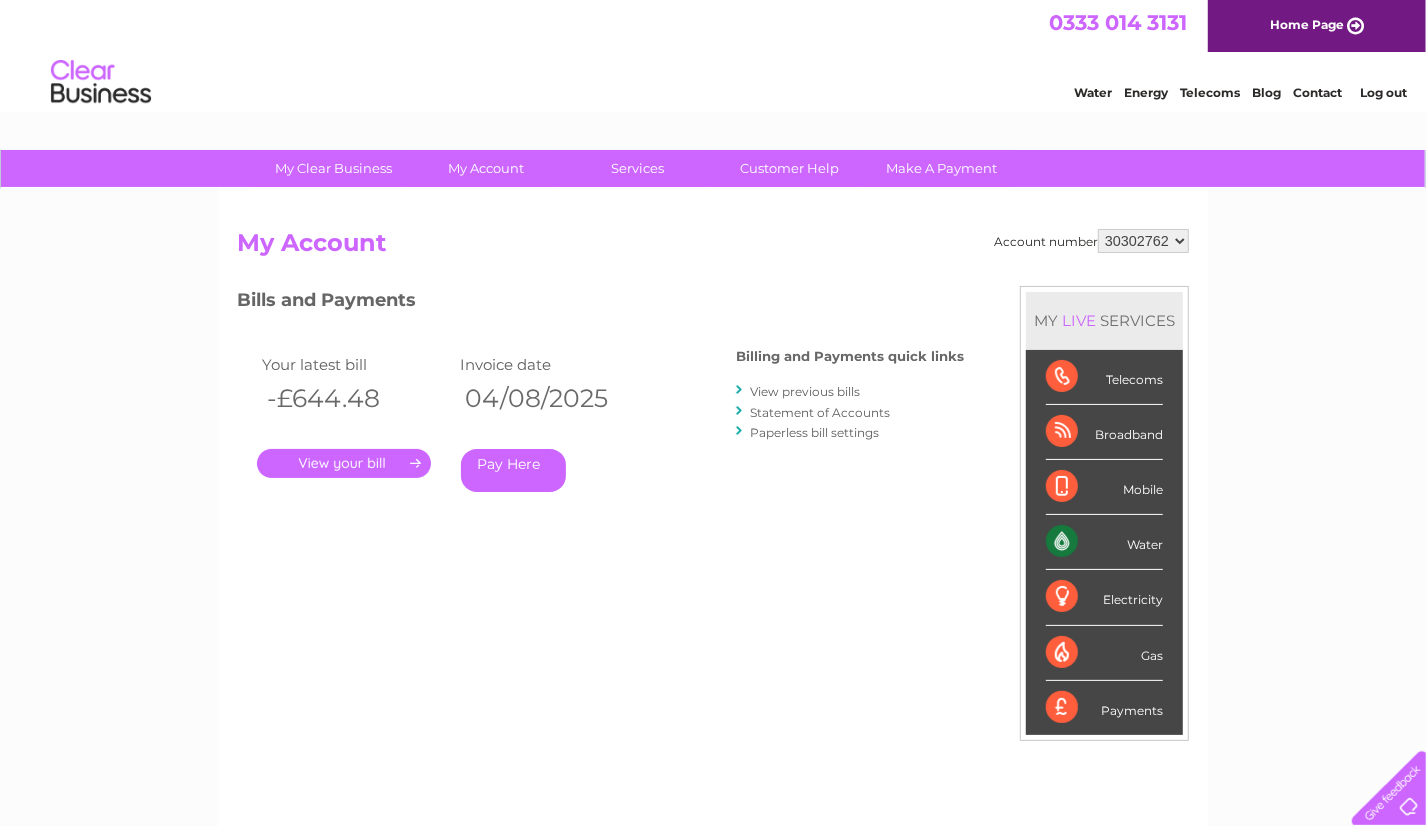 scroll, scrollTop: 0, scrollLeft: 0, axis: both 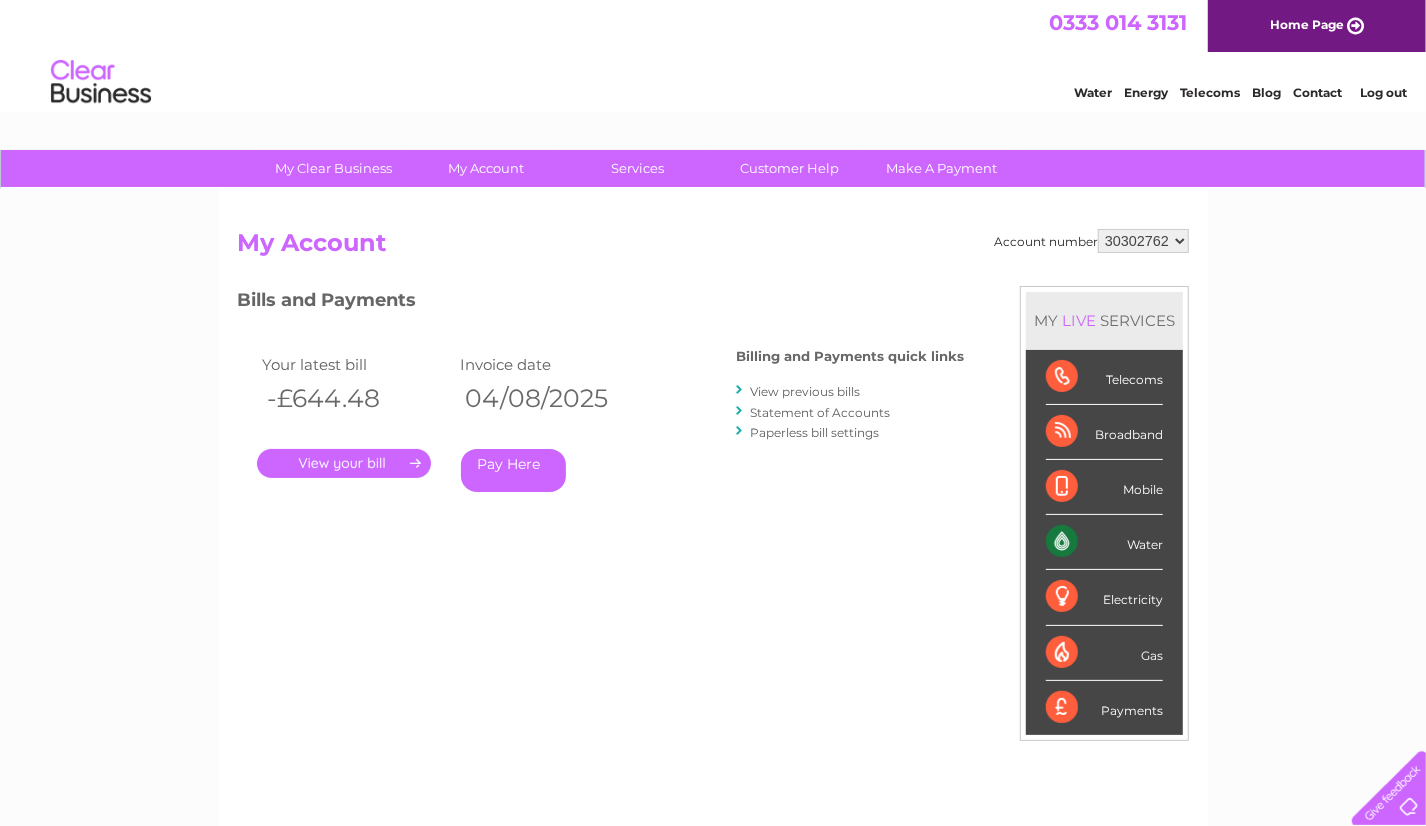 click on "Statement of Accounts" at bounding box center (820, 412) 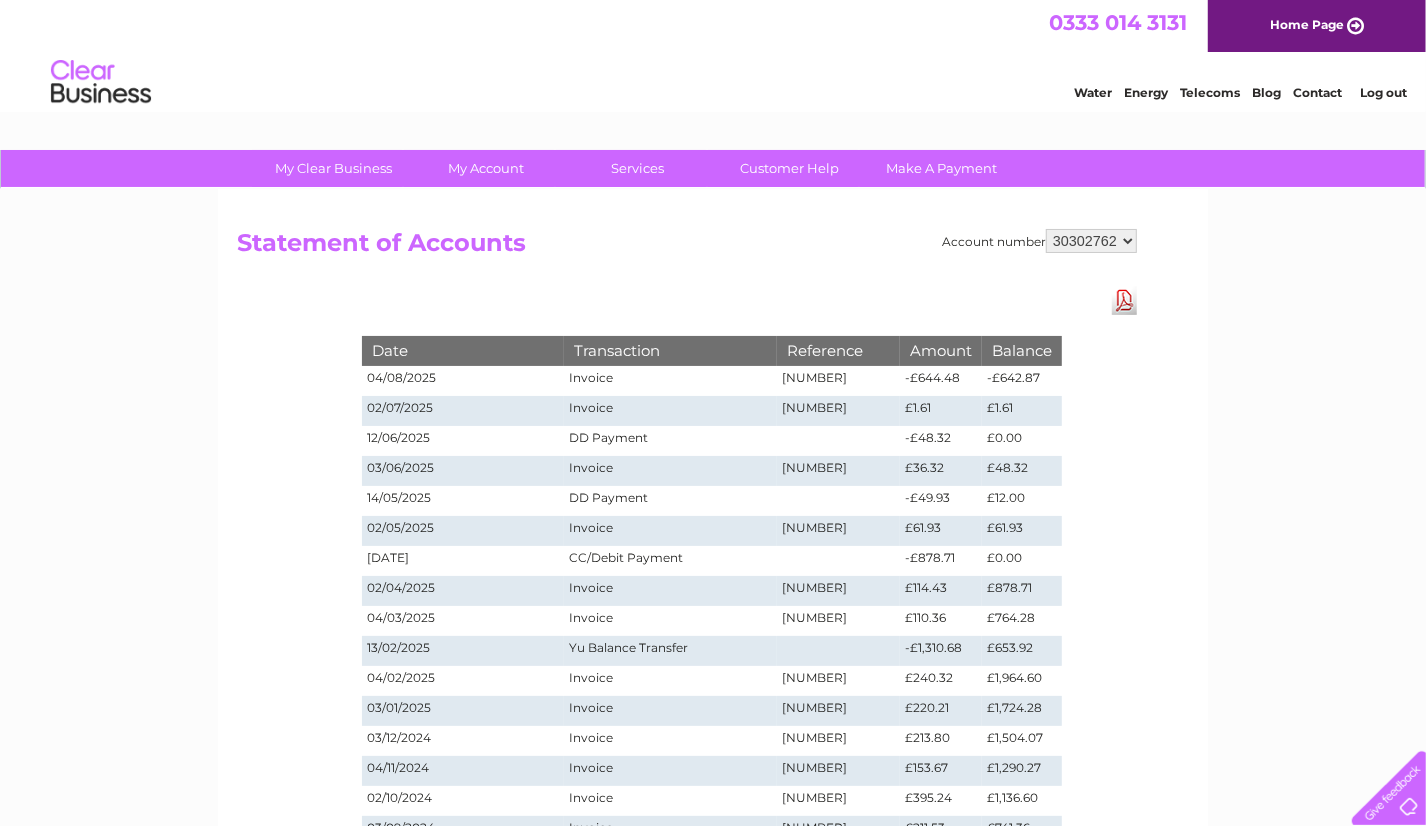 scroll, scrollTop: 0, scrollLeft: 0, axis: both 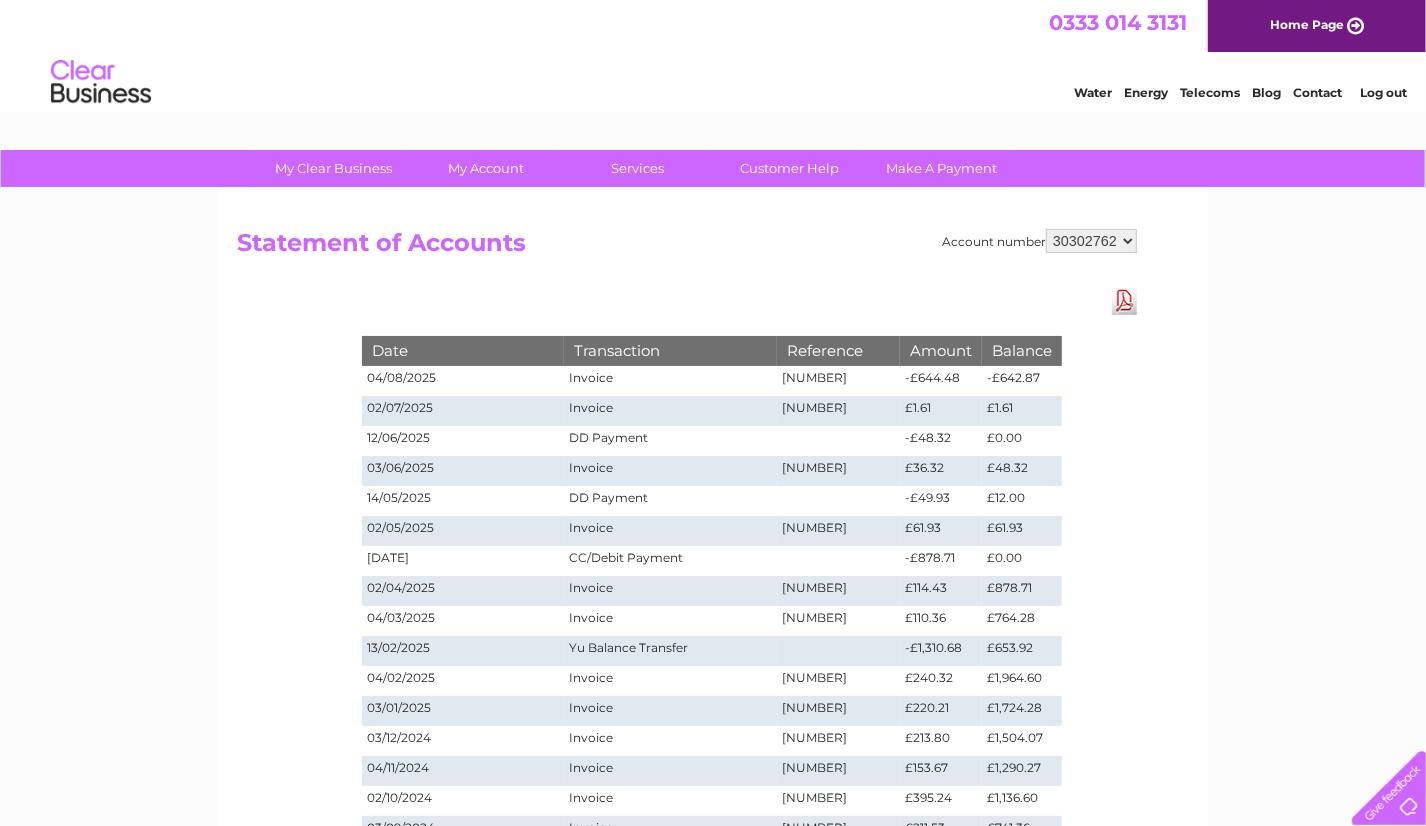 drag, startPoint x: 1425, startPoint y: 263, endPoint x: 1439, endPoint y: 453, distance: 190.51509 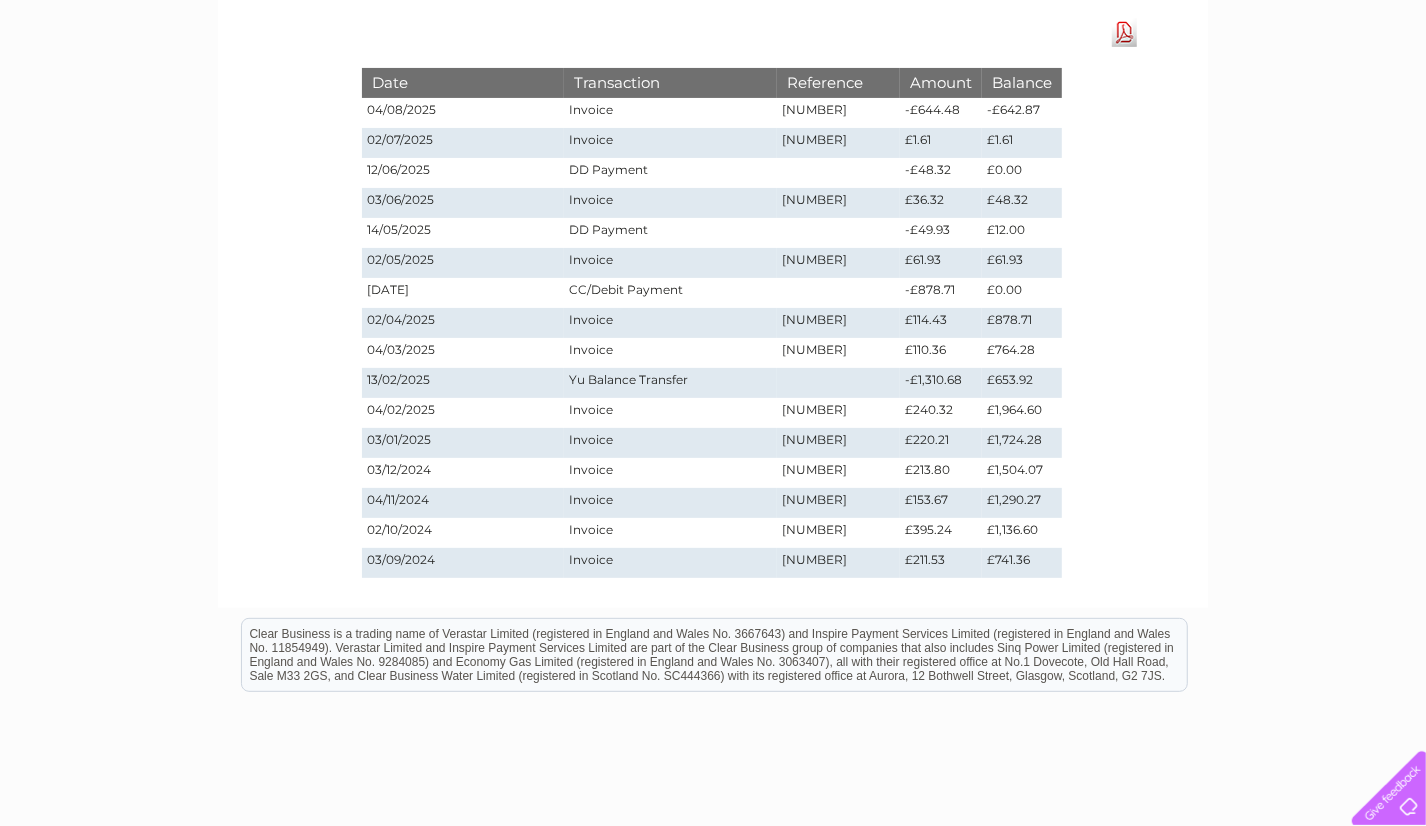scroll, scrollTop: 270, scrollLeft: 0, axis: vertical 